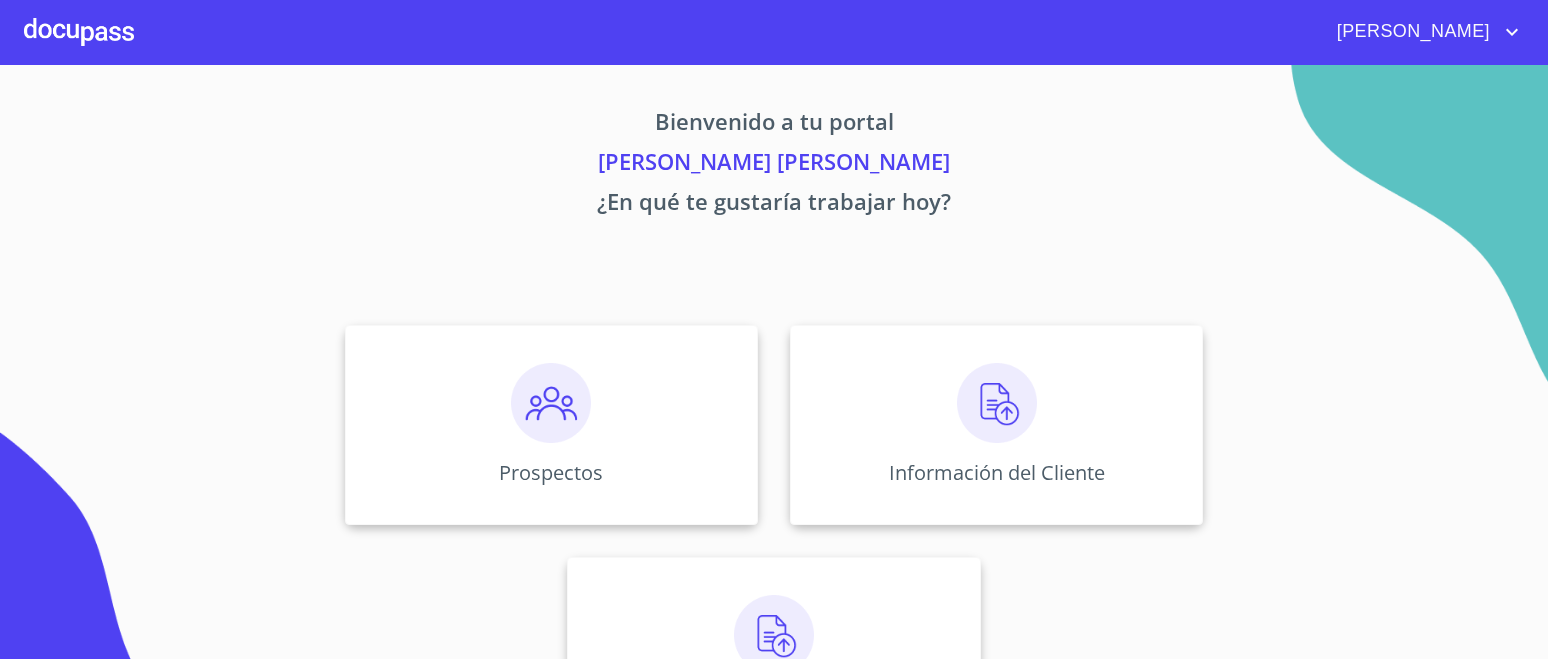scroll, scrollTop: 0, scrollLeft: 0, axis: both 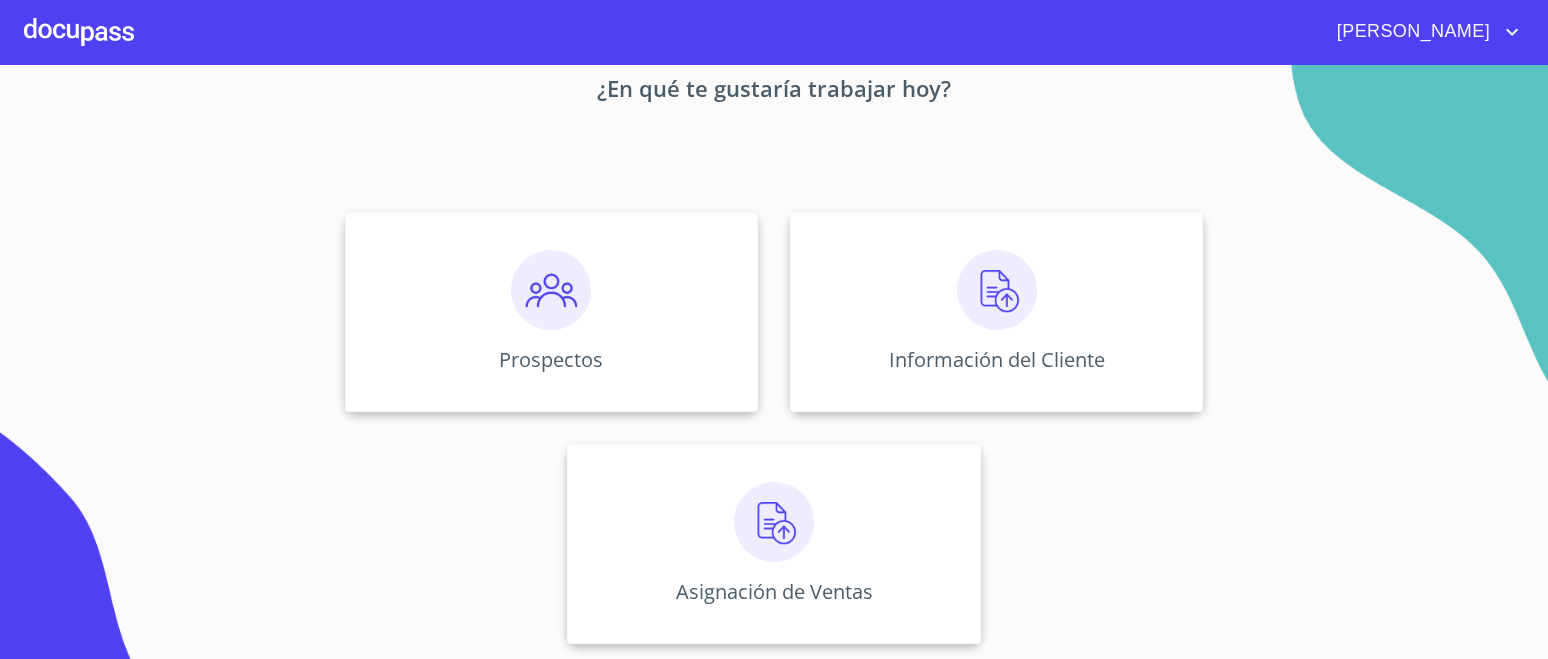 click at bounding box center (774, 522) 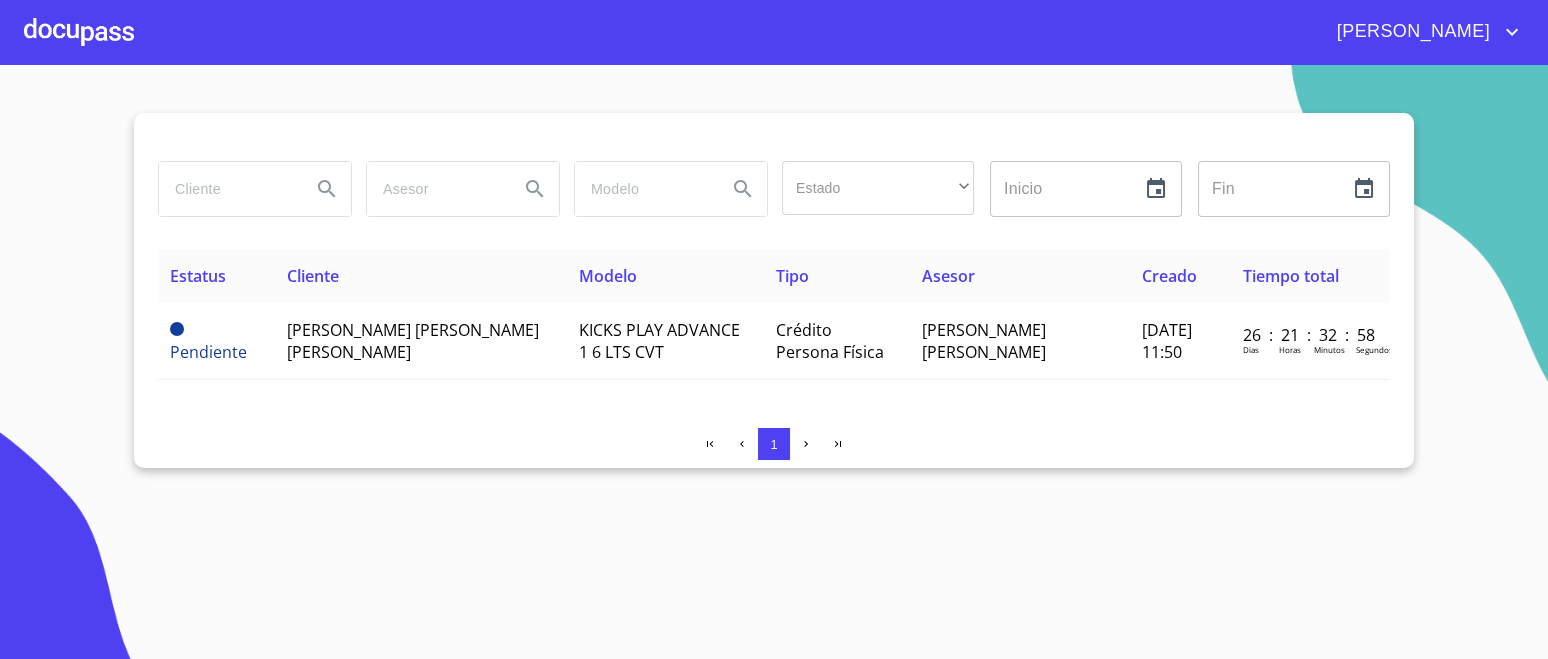 click on "[PERSON_NAME] [PERSON_NAME] [PERSON_NAME]" at bounding box center [413, 341] 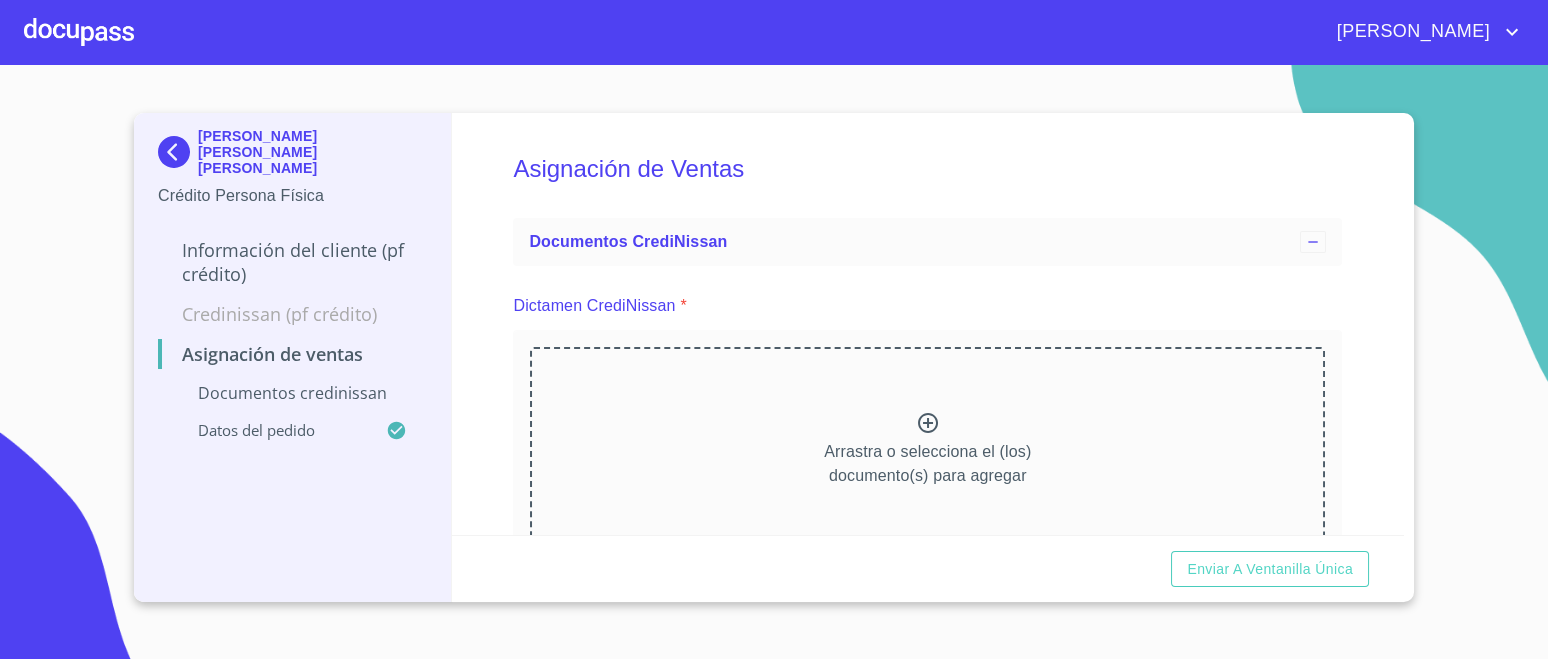 scroll, scrollTop: 249, scrollLeft: 0, axis: vertical 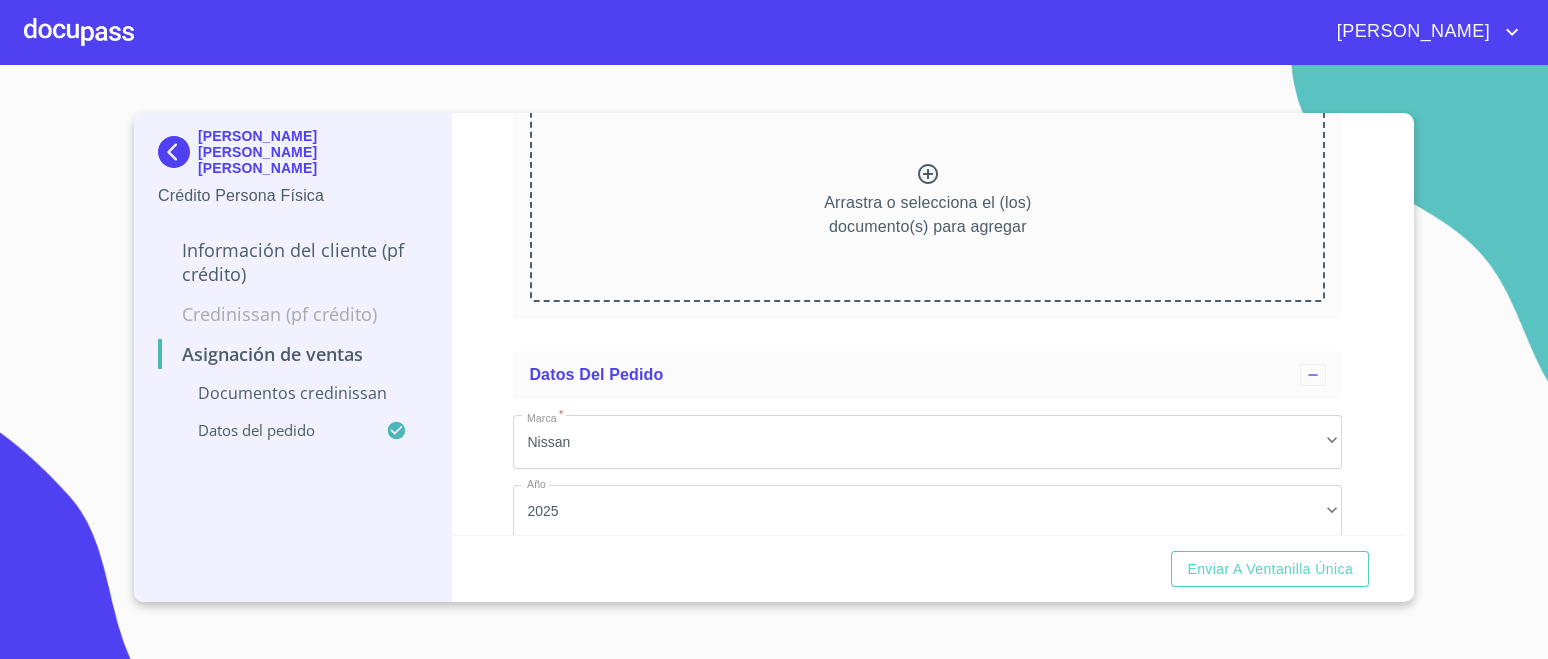 click 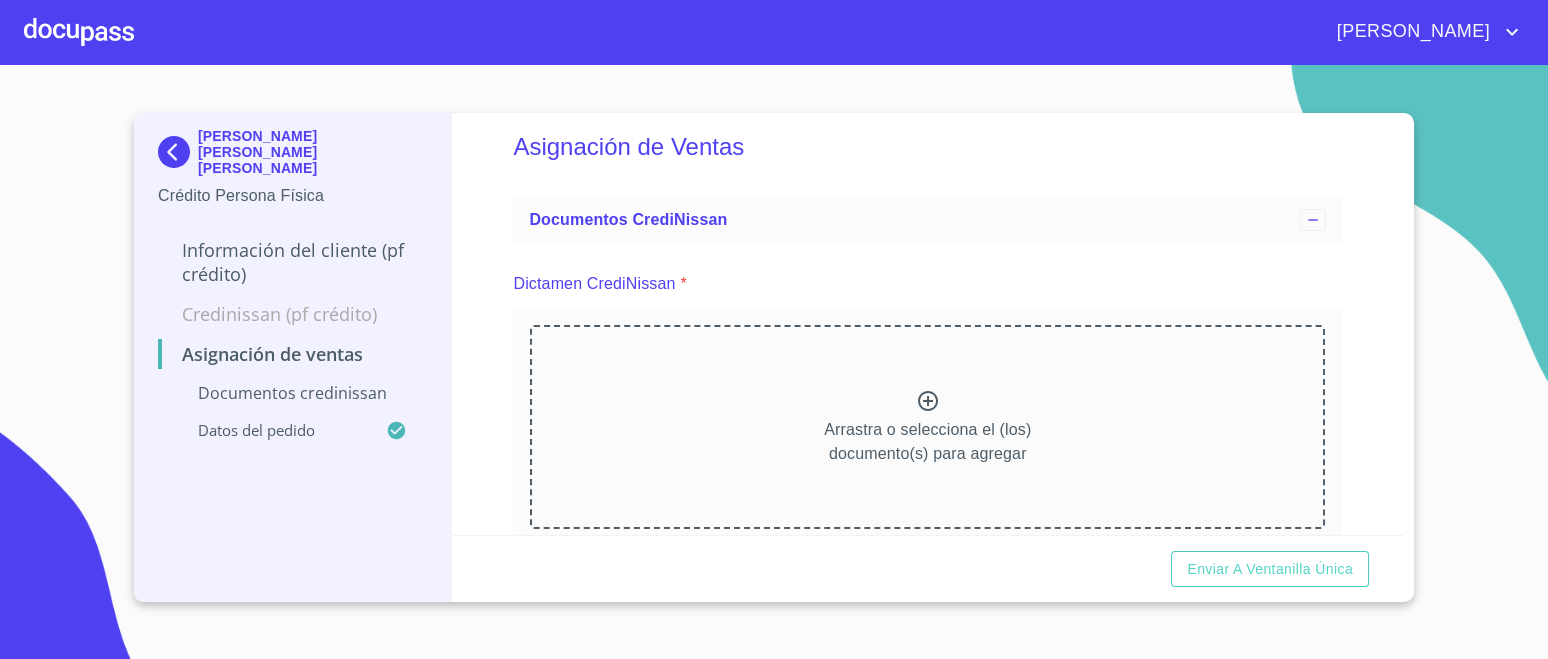 scroll, scrollTop: 0, scrollLeft: 0, axis: both 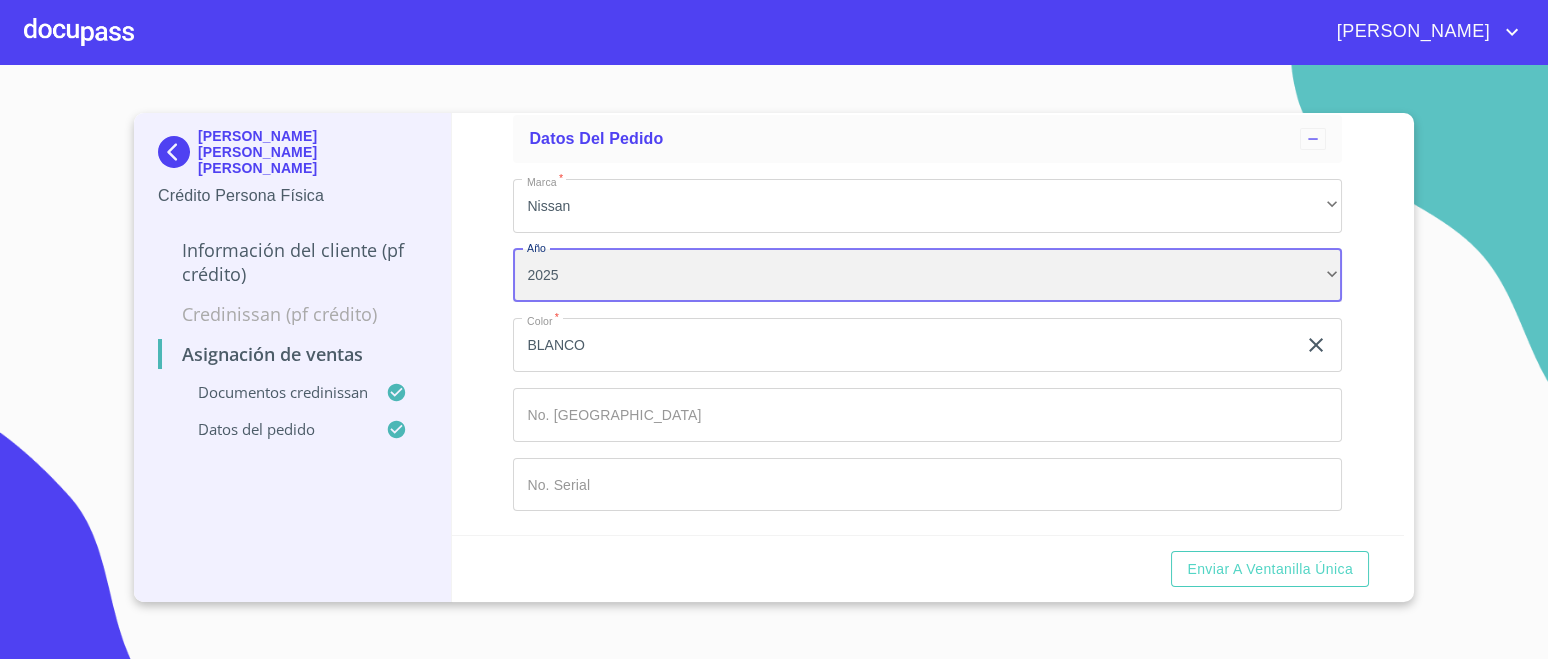 click on "2025" at bounding box center (927, 276) 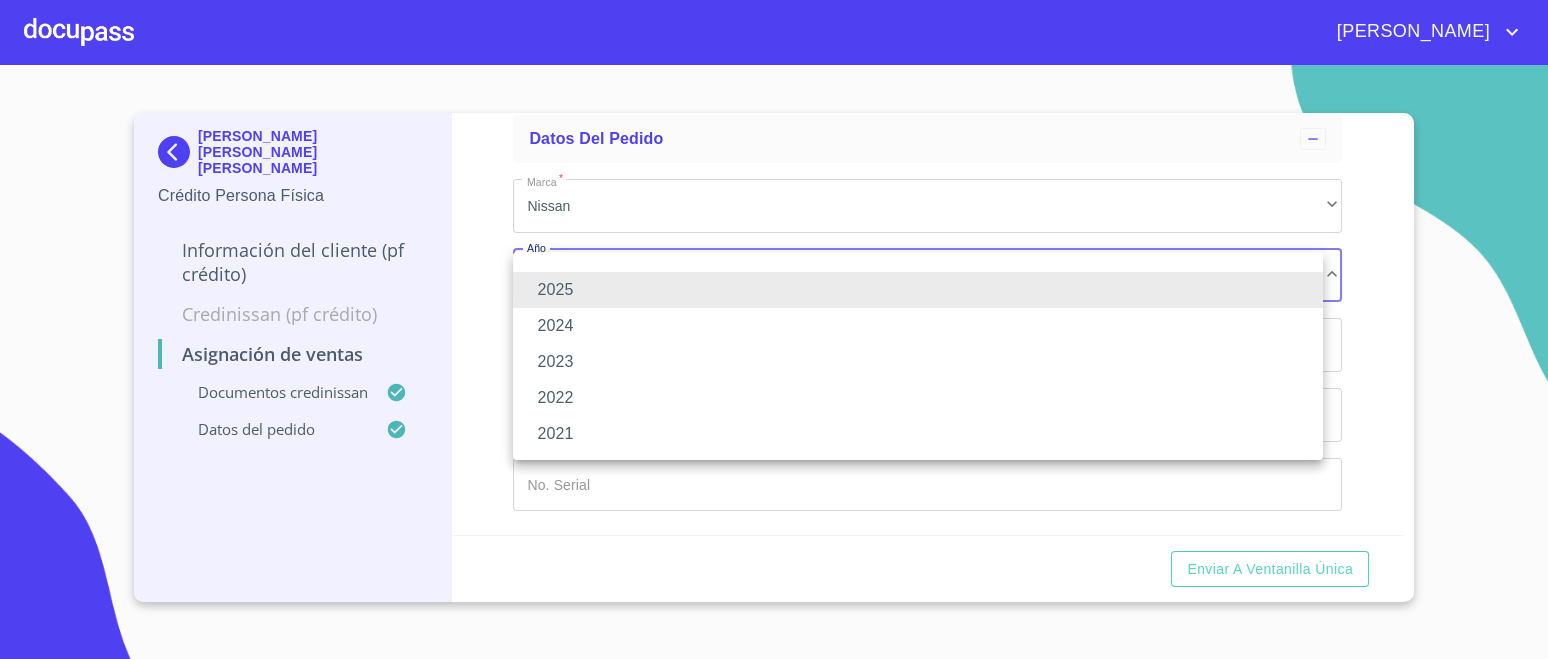 click at bounding box center (918, 266) 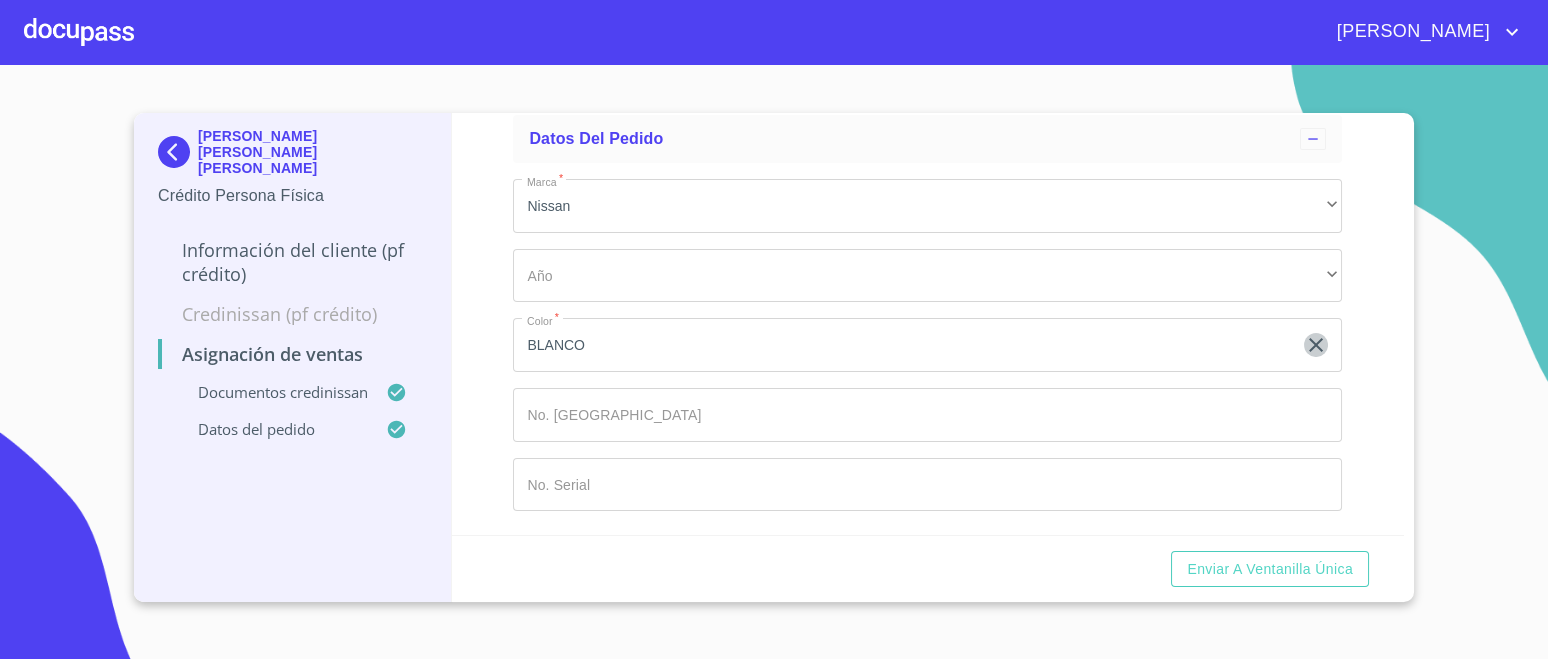 click 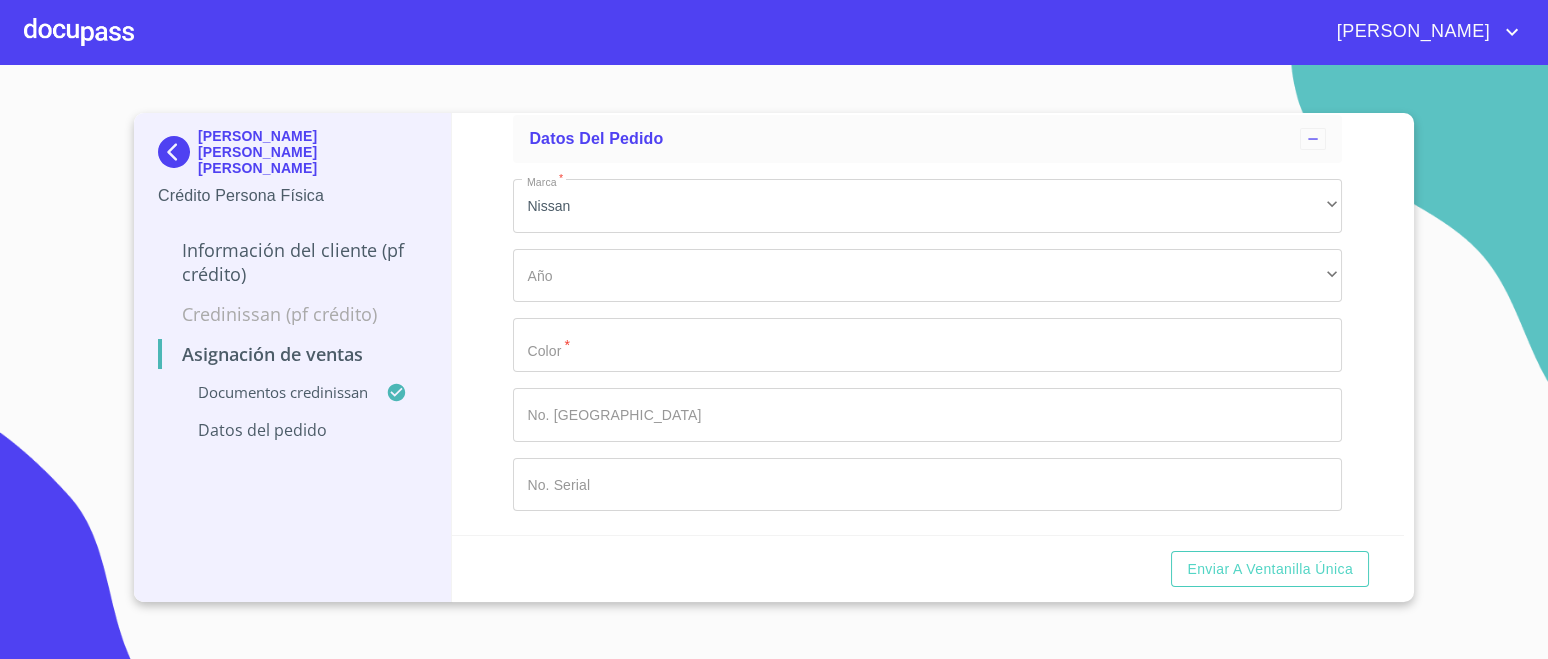 click on "Marca   *" at bounding box center [927, 345] 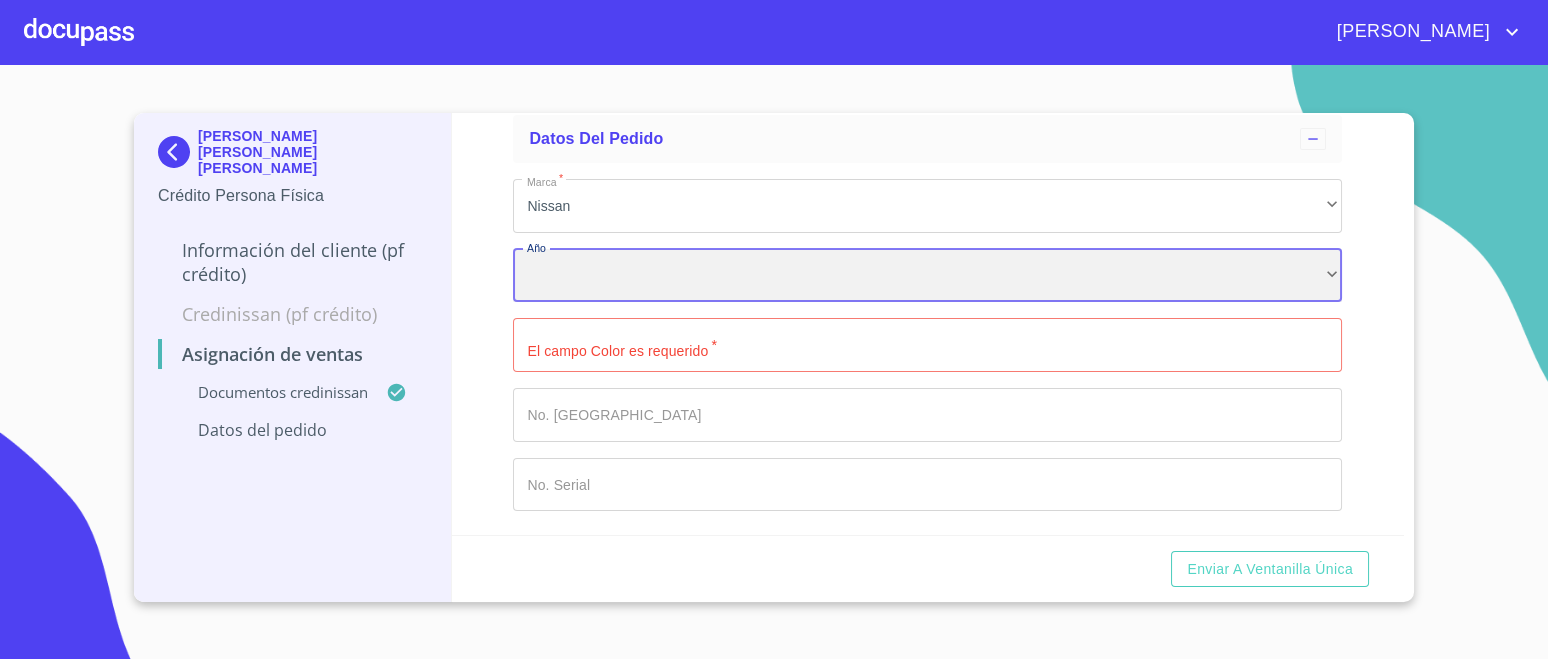 click on "​" at bounding box center [927, 276] 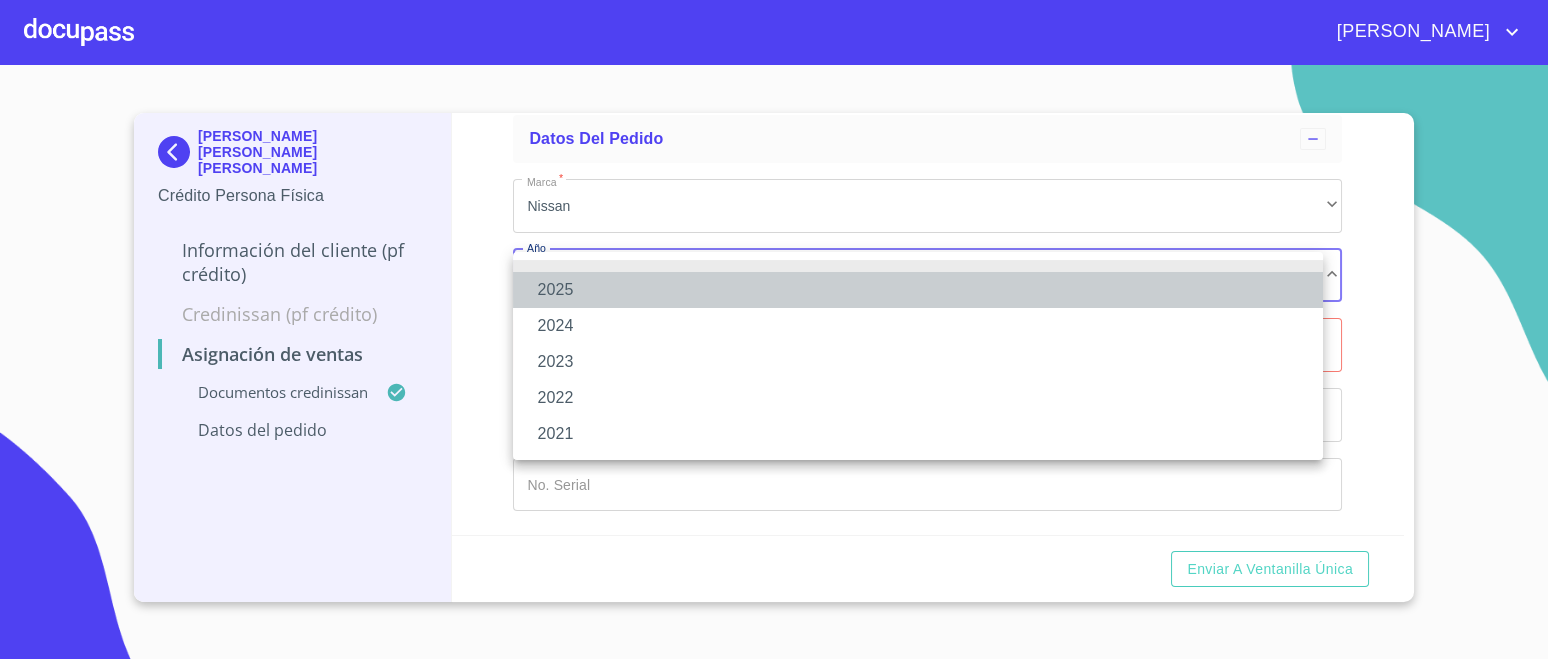 click on "2025" at bounding box center (918, 290) 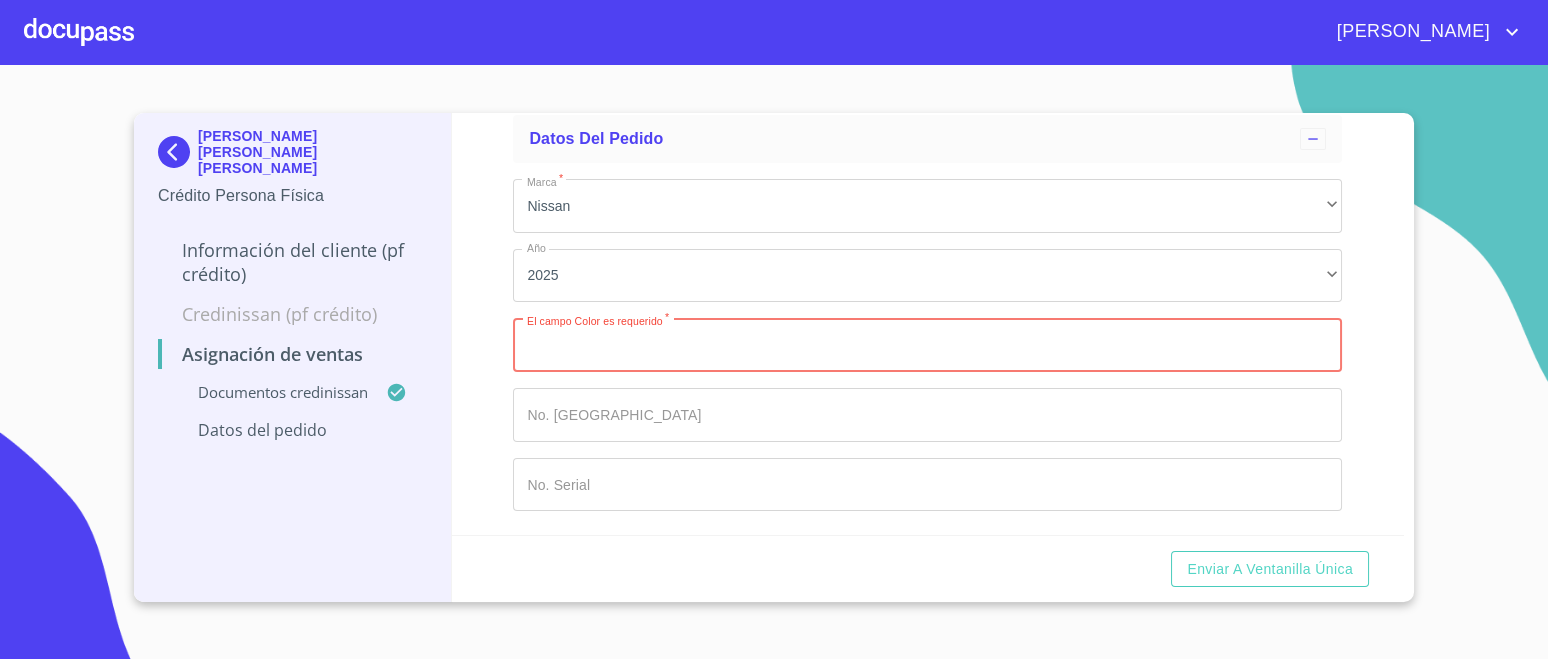 click on "Marca   *" at bounding box center [927, 345] 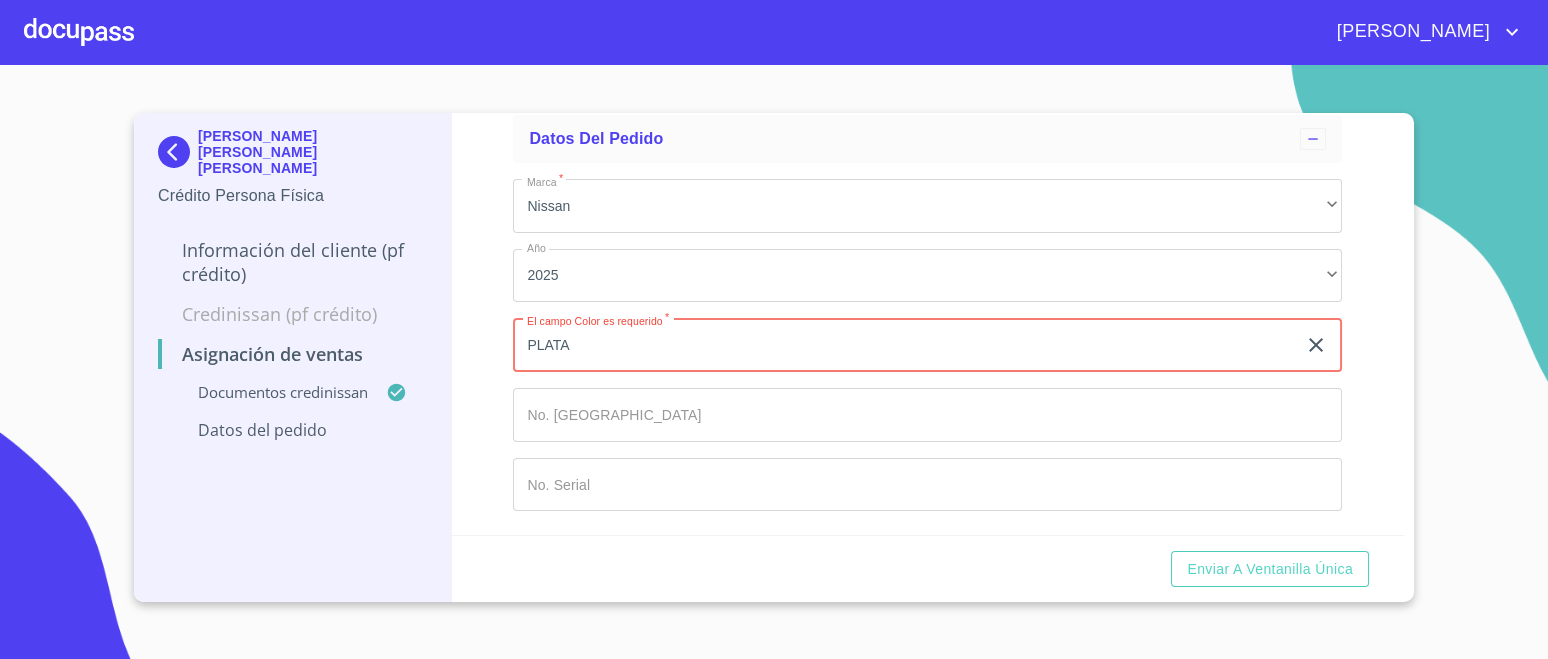 type on "PLATA" 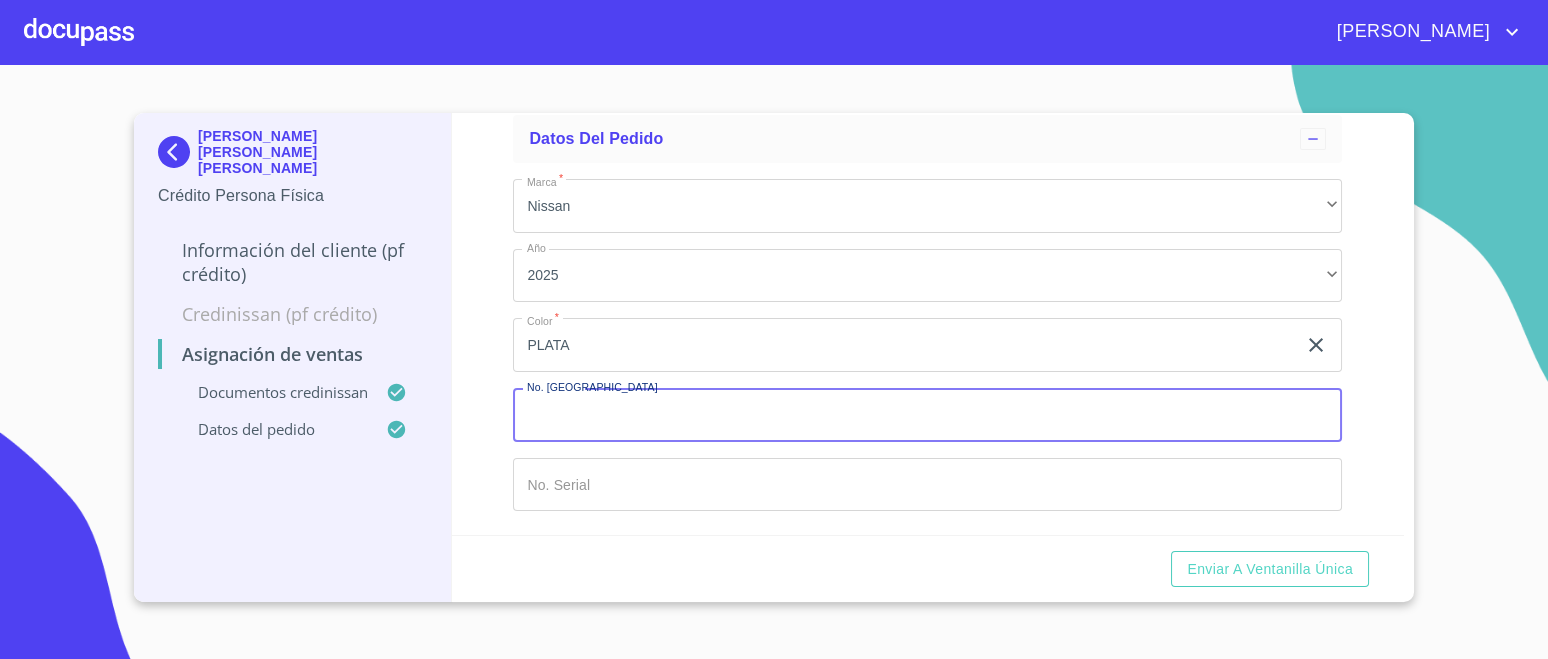 click on "Marca   *" at bounding box center (927, 415) 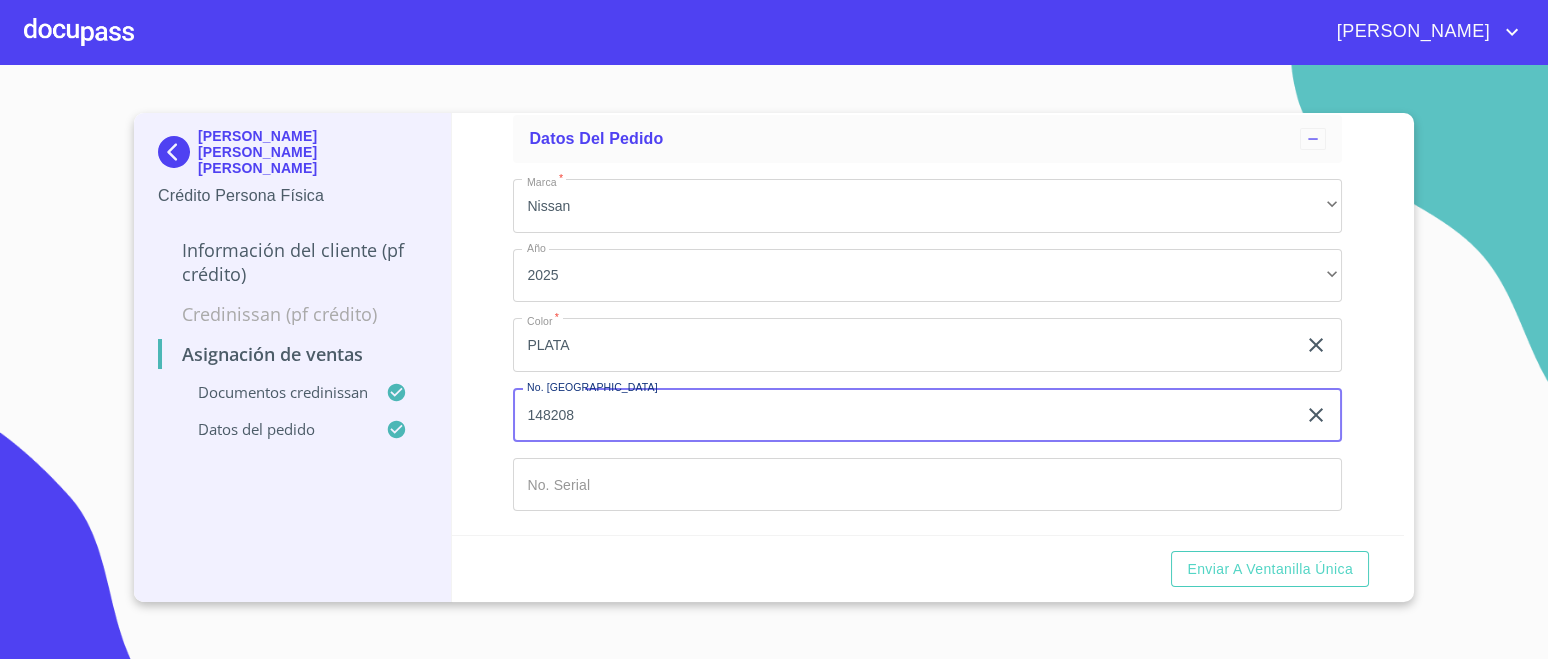 type on "148208" 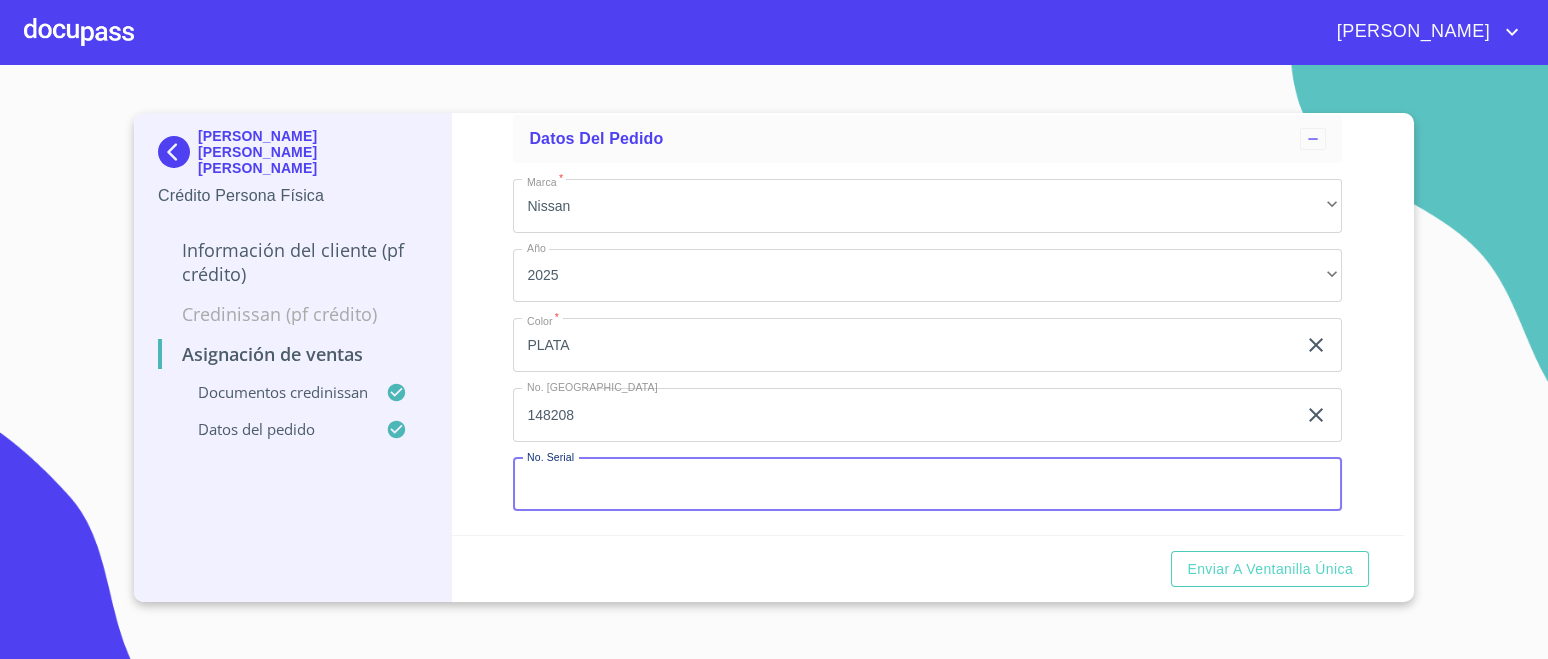 click on "Marca   *" at bounding box center [927, 485] 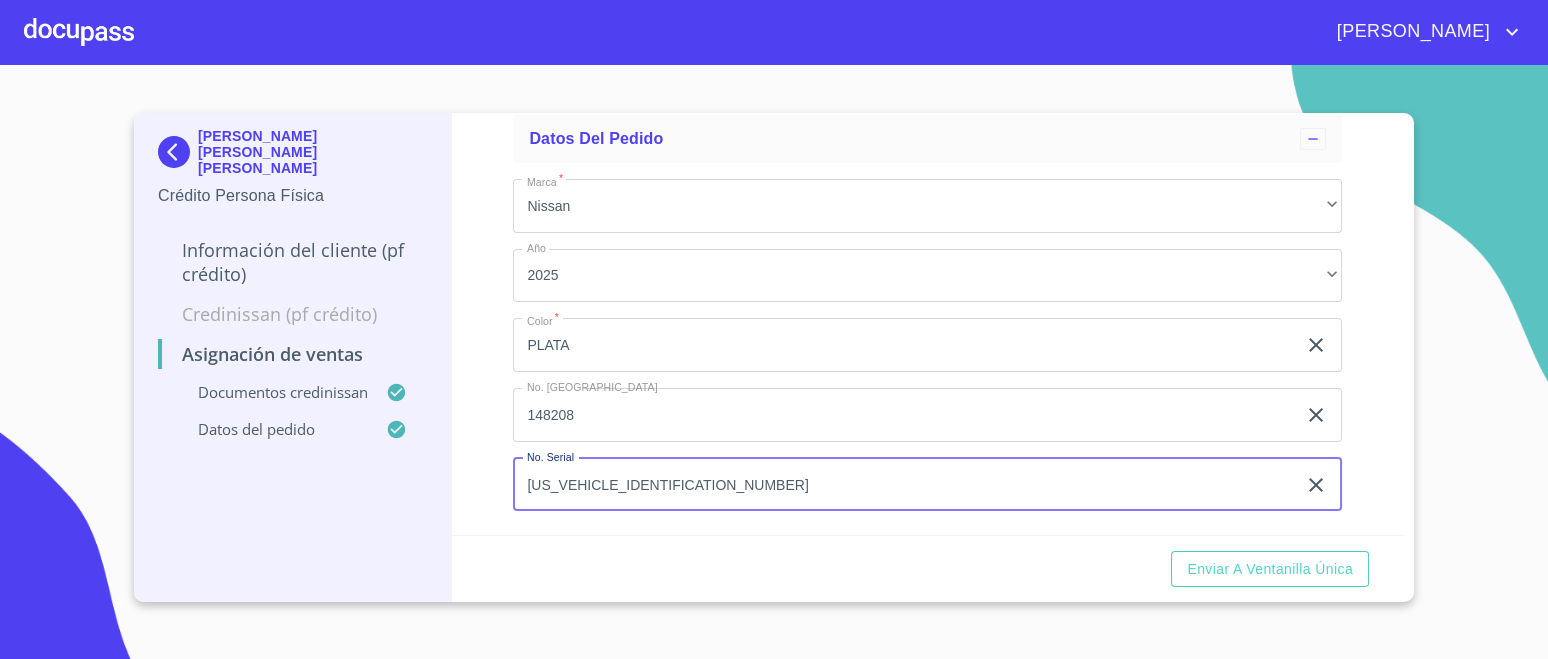 type on "[US_VEHICLE_IDENTIFICATION_NUMBER]" 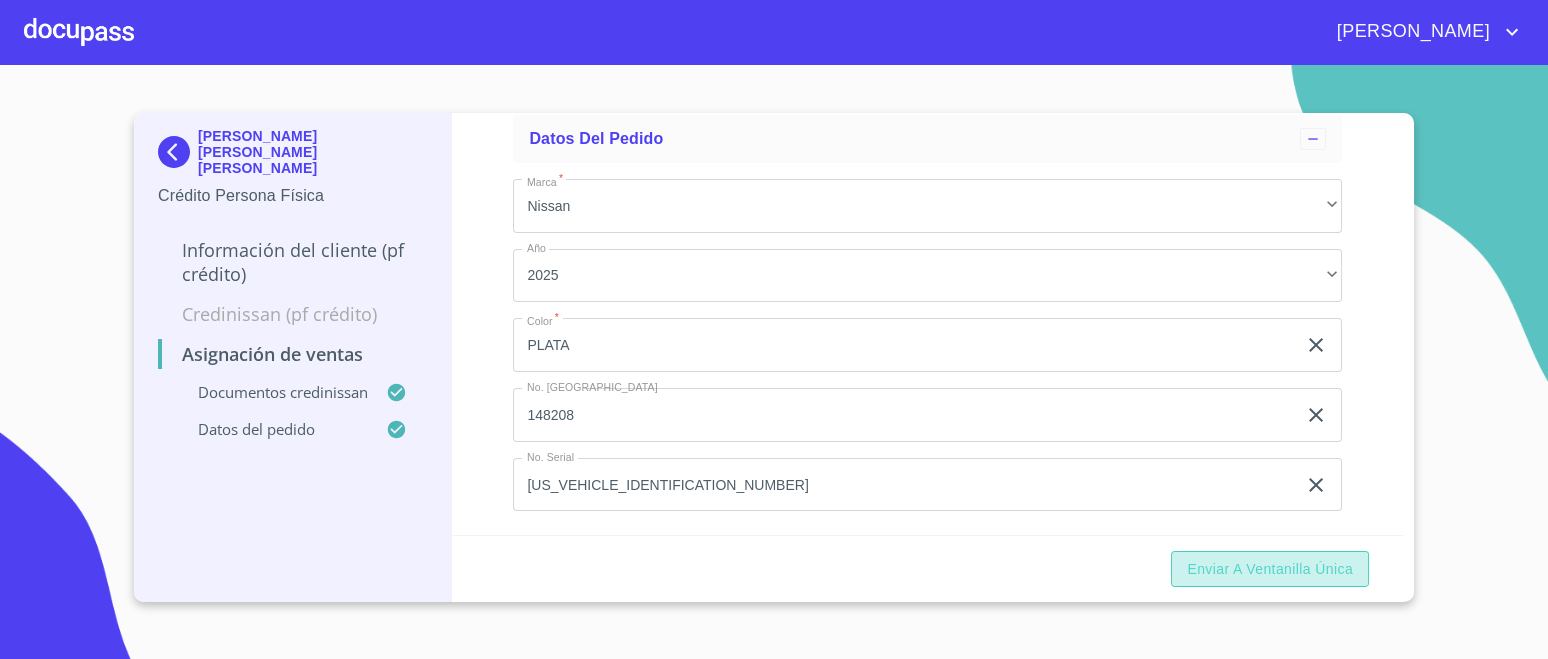 click on "Enviar a Ventanilla única" at bounding box center [1270, 569] 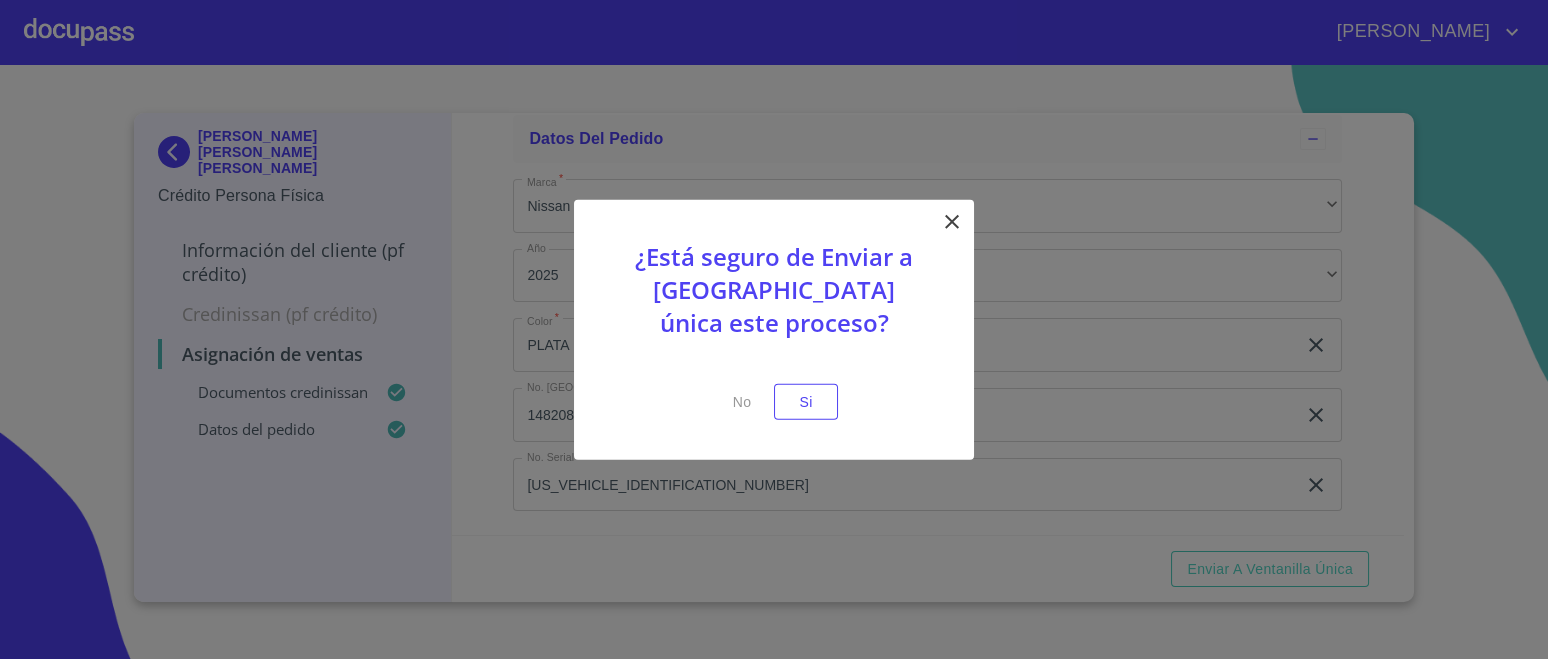 click on "Si" at bounding box center [806, 401] 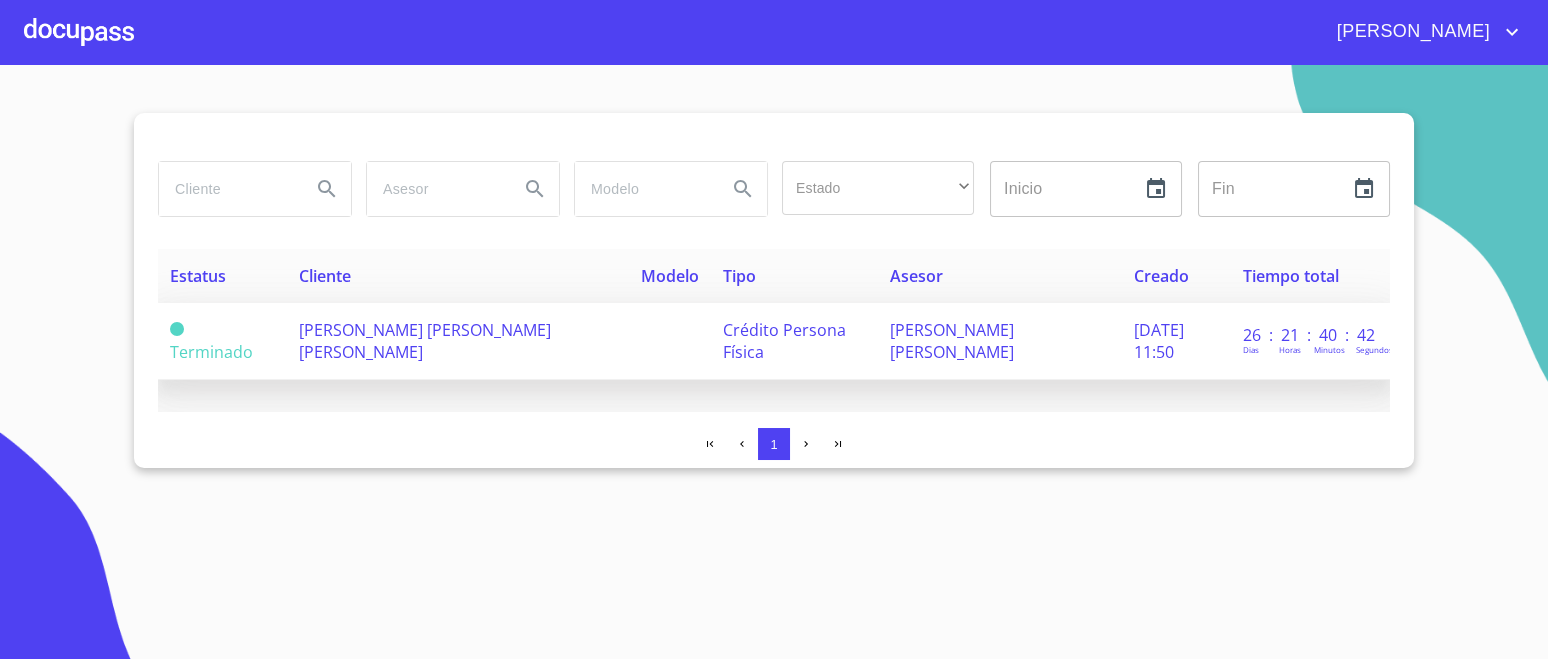 click on "[PERSON_NAME] [PERSON_NAME] [PERSON_NAME]" at bounding box center [425, 341] 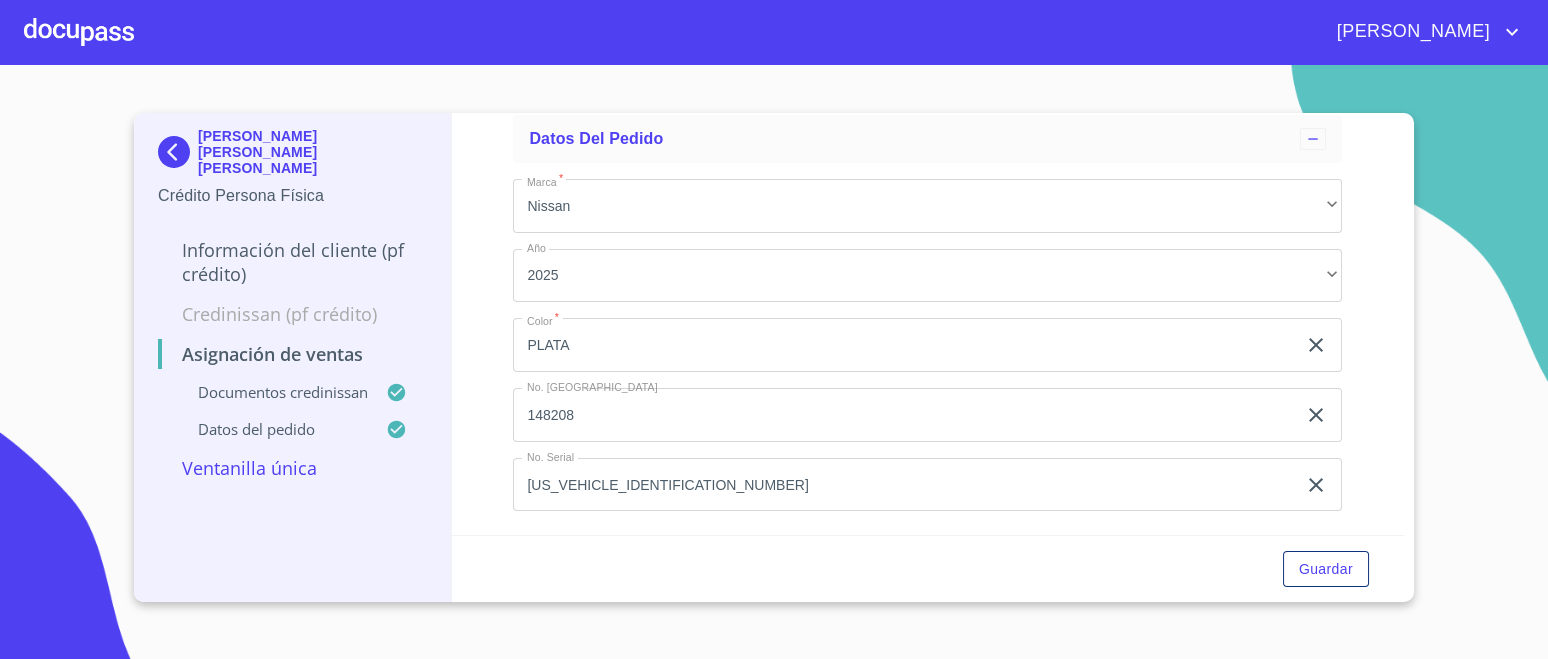 scroll, scrollTop: 1125, scrollLeft: 0, axis: vertical 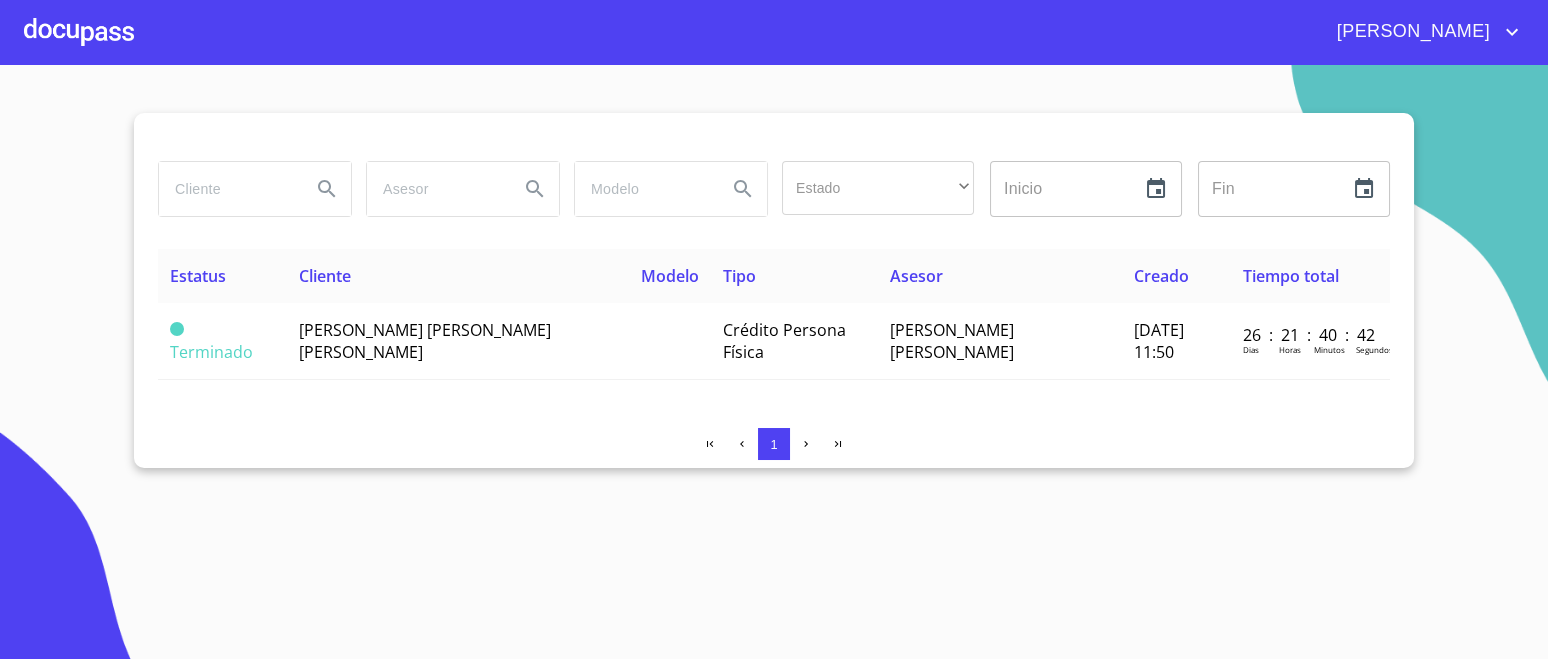 click at bounding box center (79, 32) 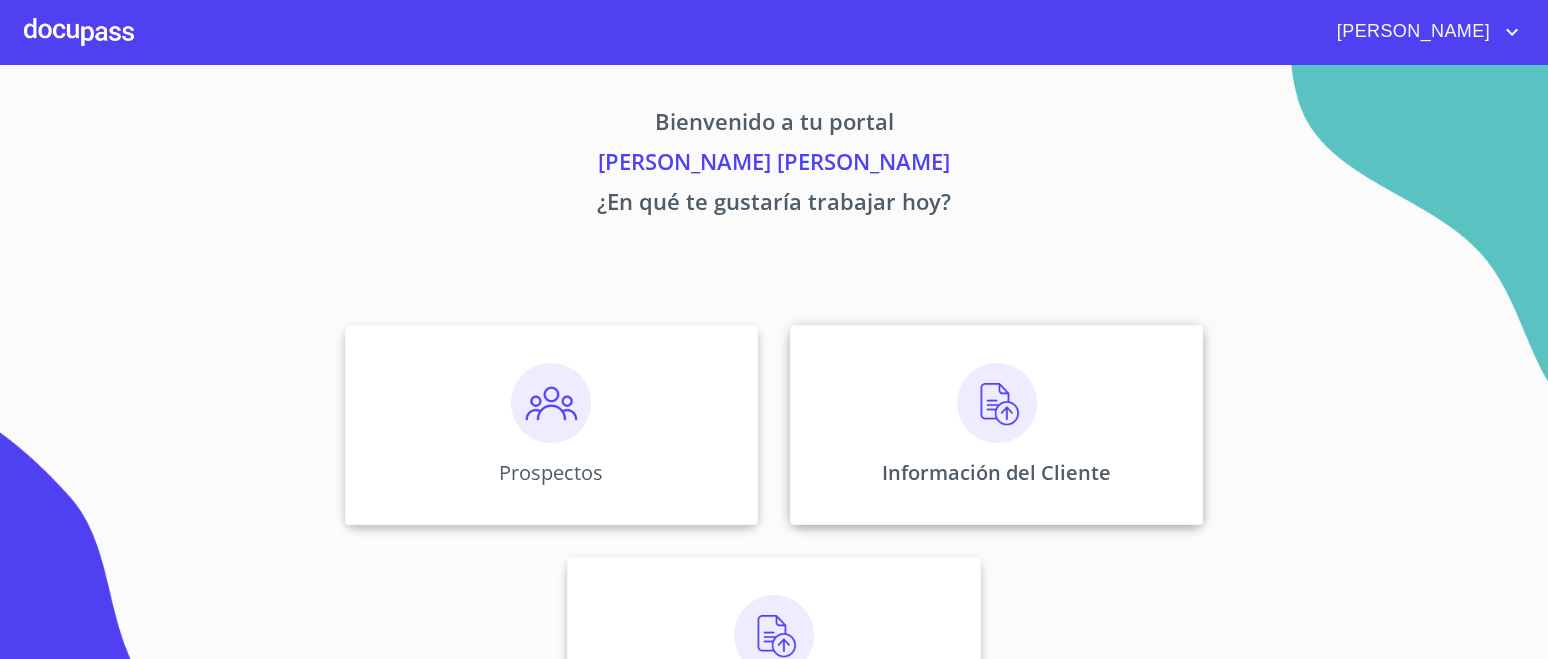 click at bounding box center [997, 403] 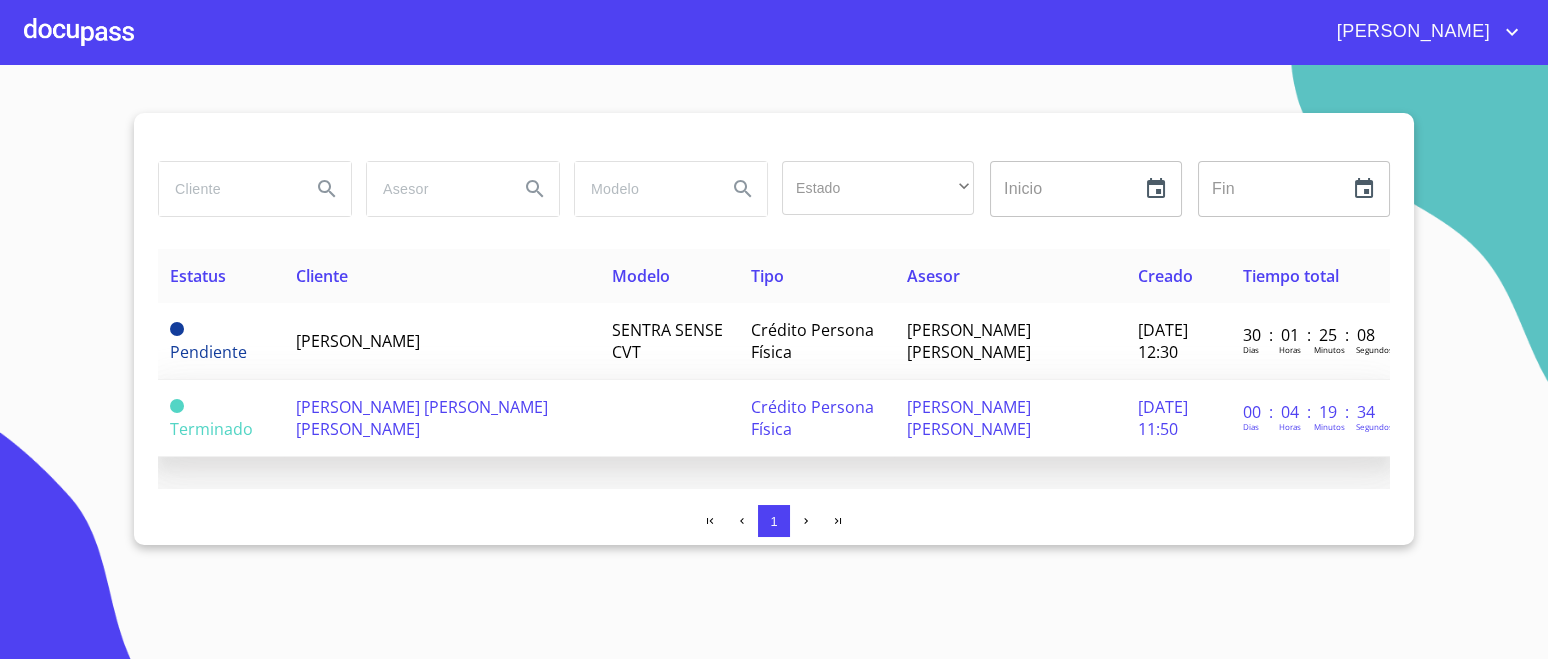 click on "[PERSON_NAME] [PERSON_NAME] [PERSON_NAME]" at bounding box center (422, 418) 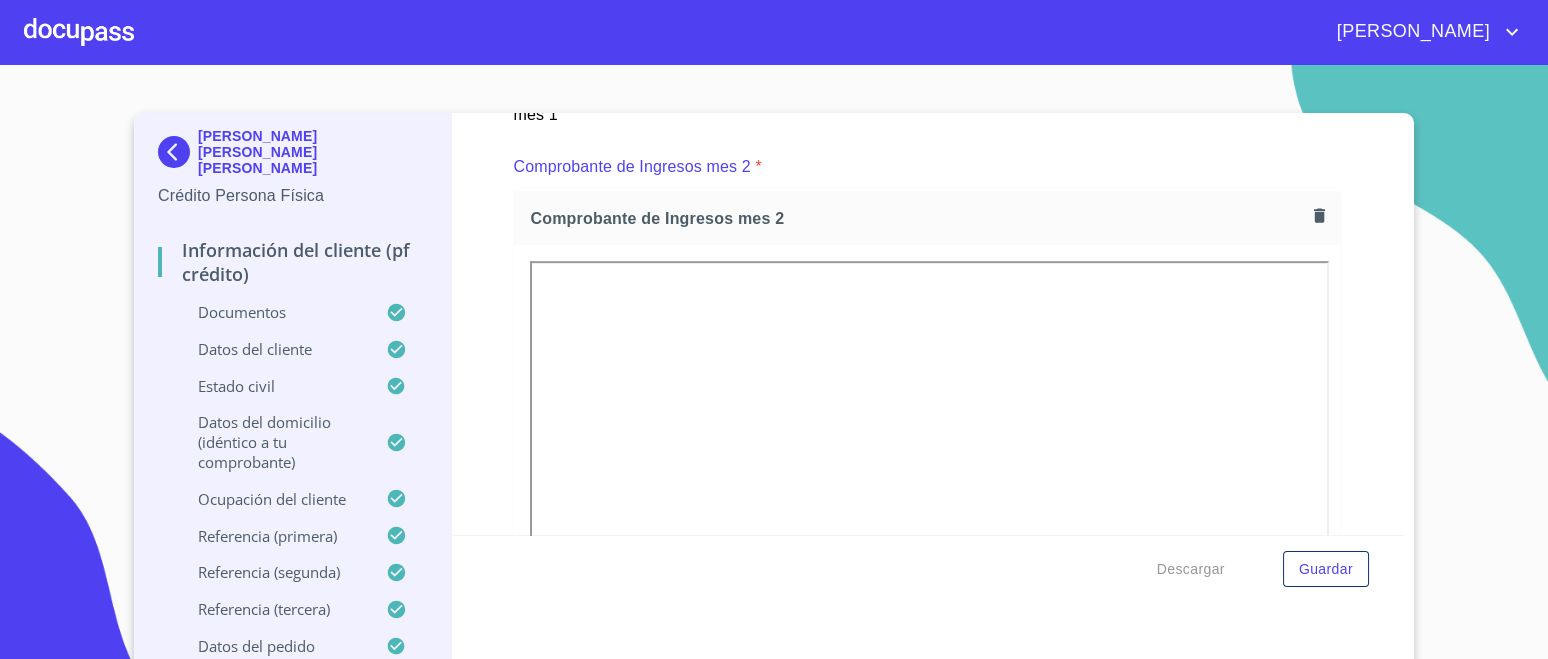 scroll, scrollTop: 3124, scrollLeft: 0, axis: vertical 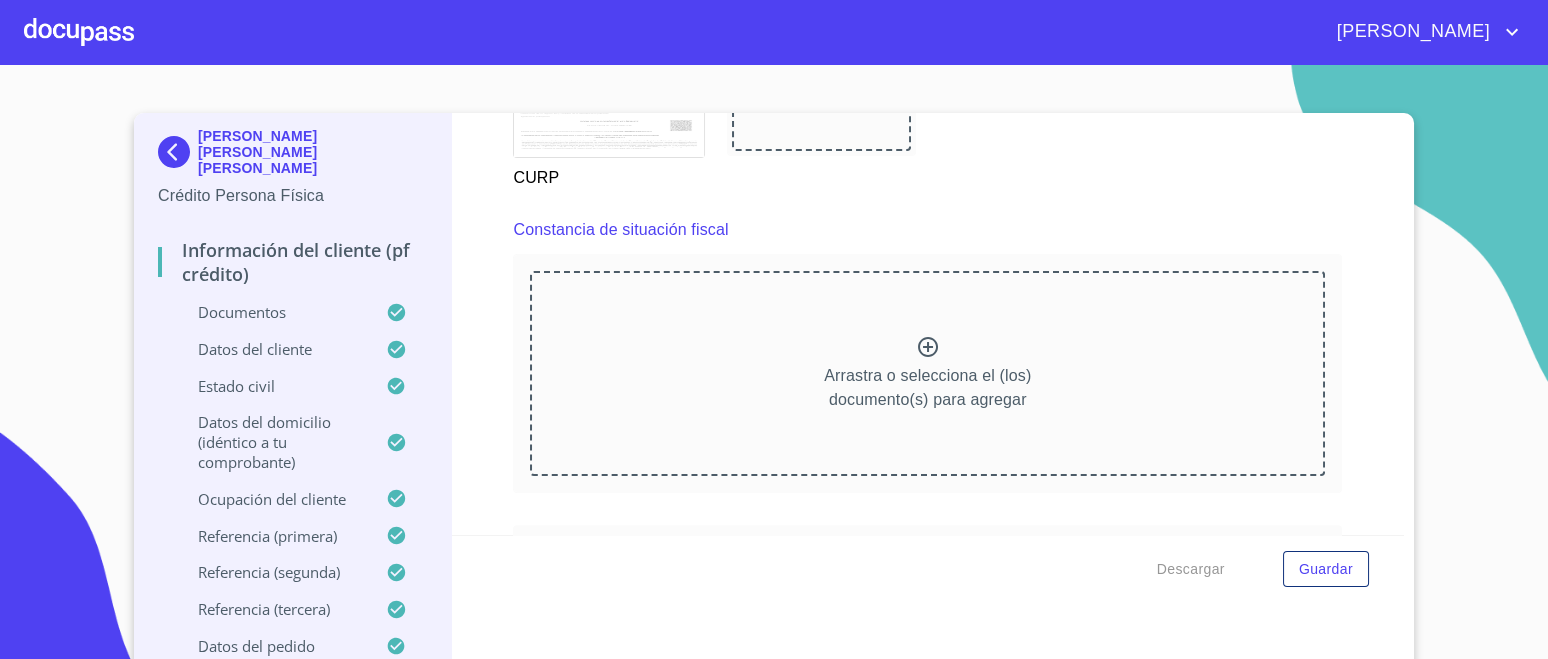 click 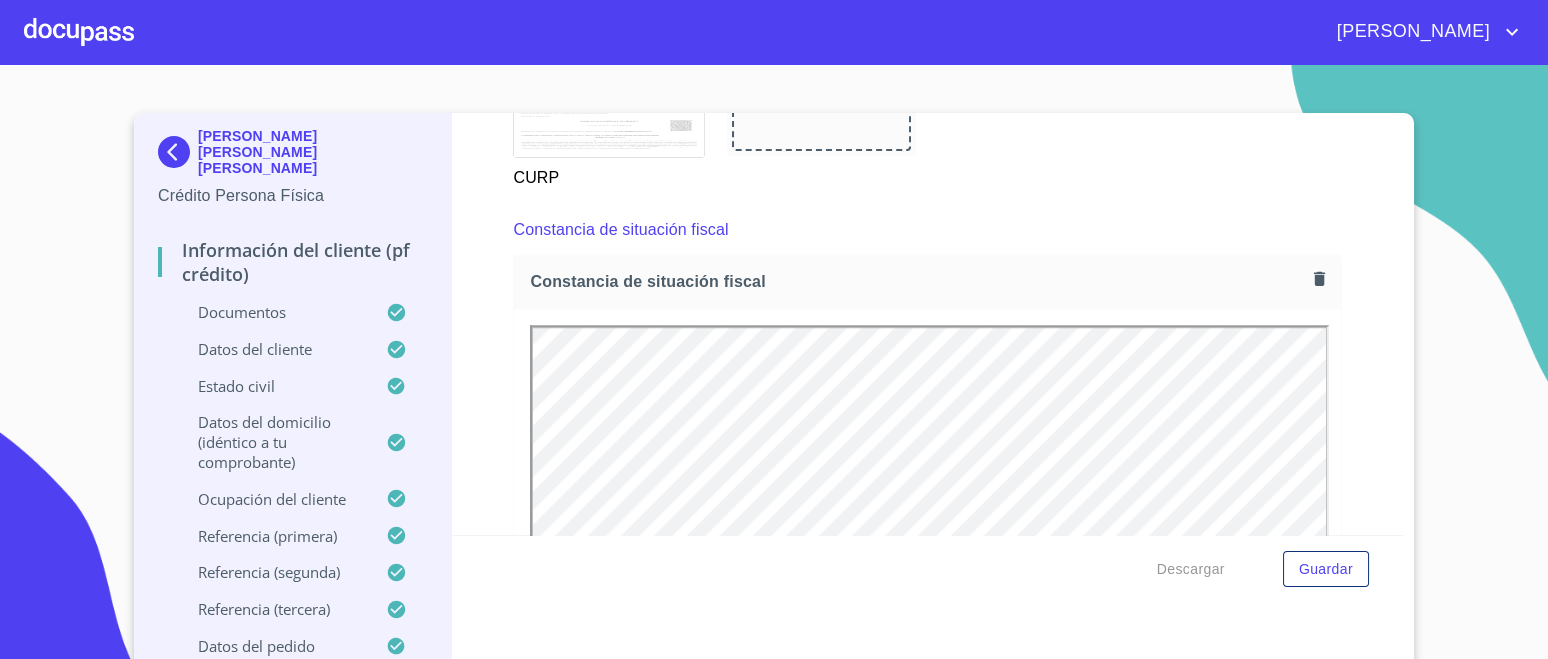 scroll, scrollTop: 0, scrollLeft: 0, axis: both 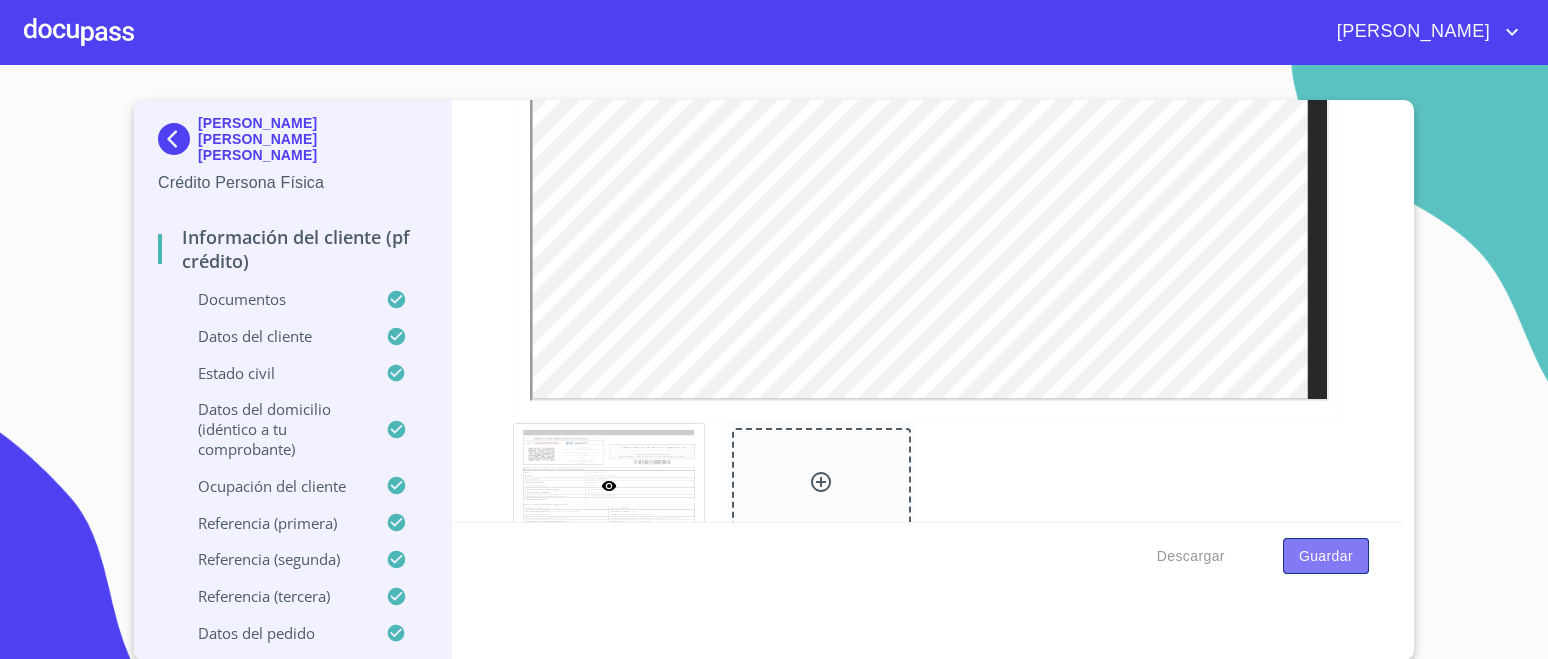 click on "Guardar" at bounding box center [1326, 556] 